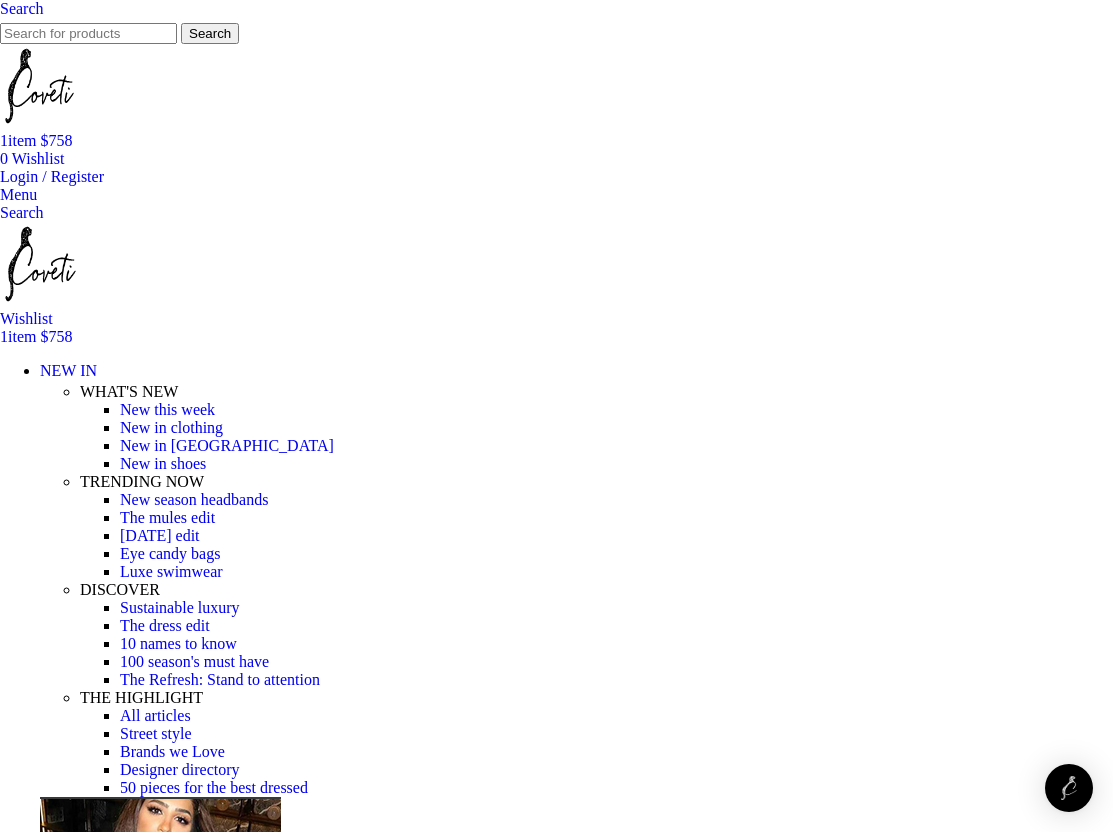 scroll, scrollTop: 169, scrollLeft: 0, axis: vertical 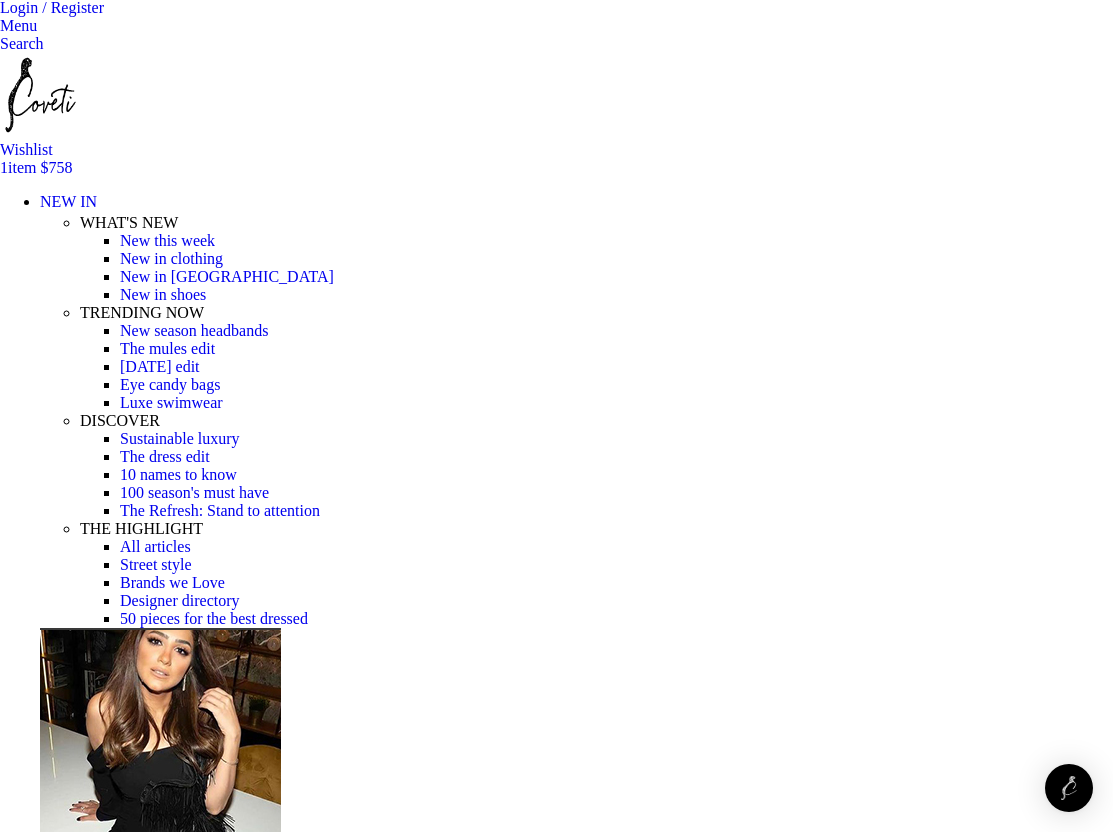 click on "Proceed to checkout" at bounding box center [65, 16640] 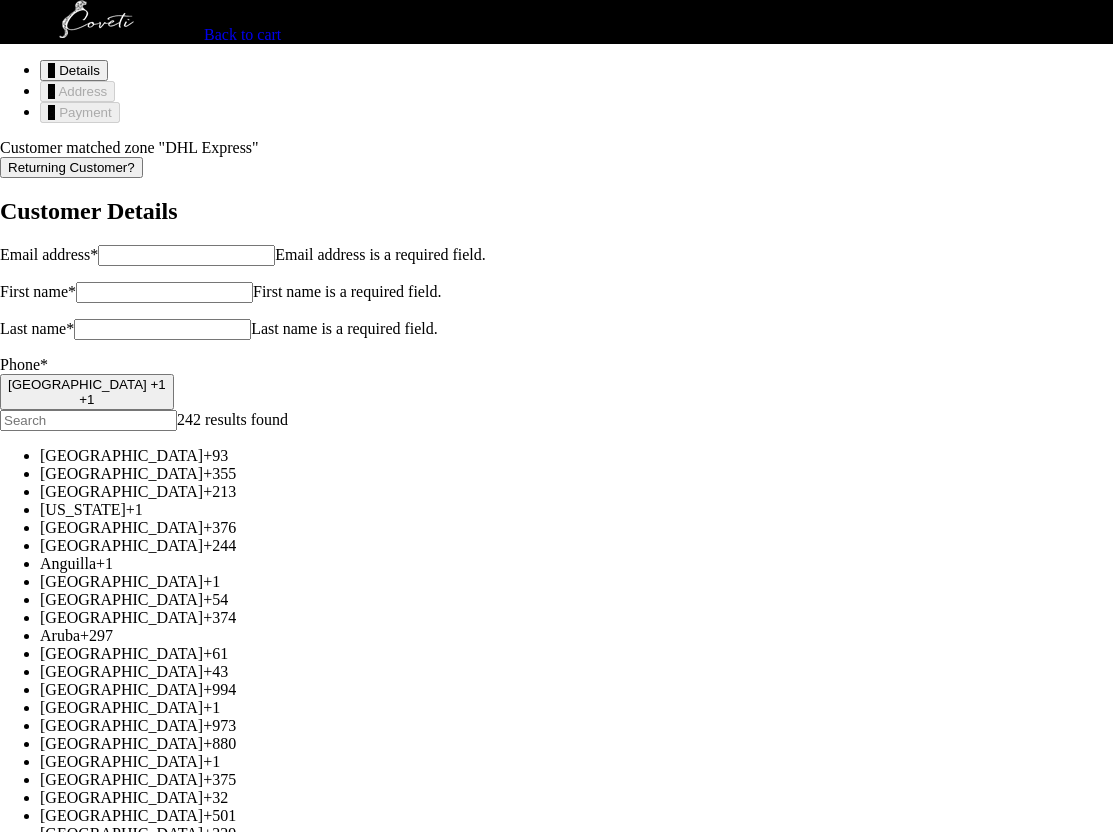 scroll, scrollTop: 0, scrollLeft: 0, axis: both 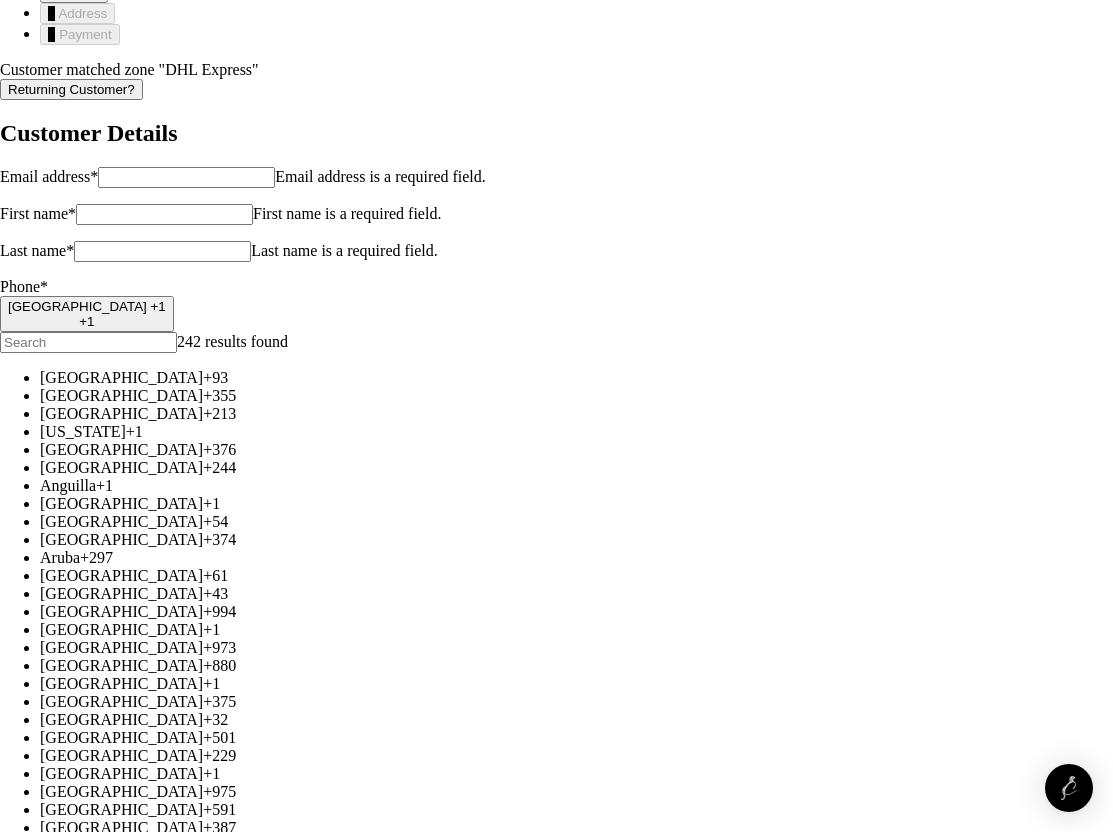 click on "United States +1" at bounding box center (87, 306) 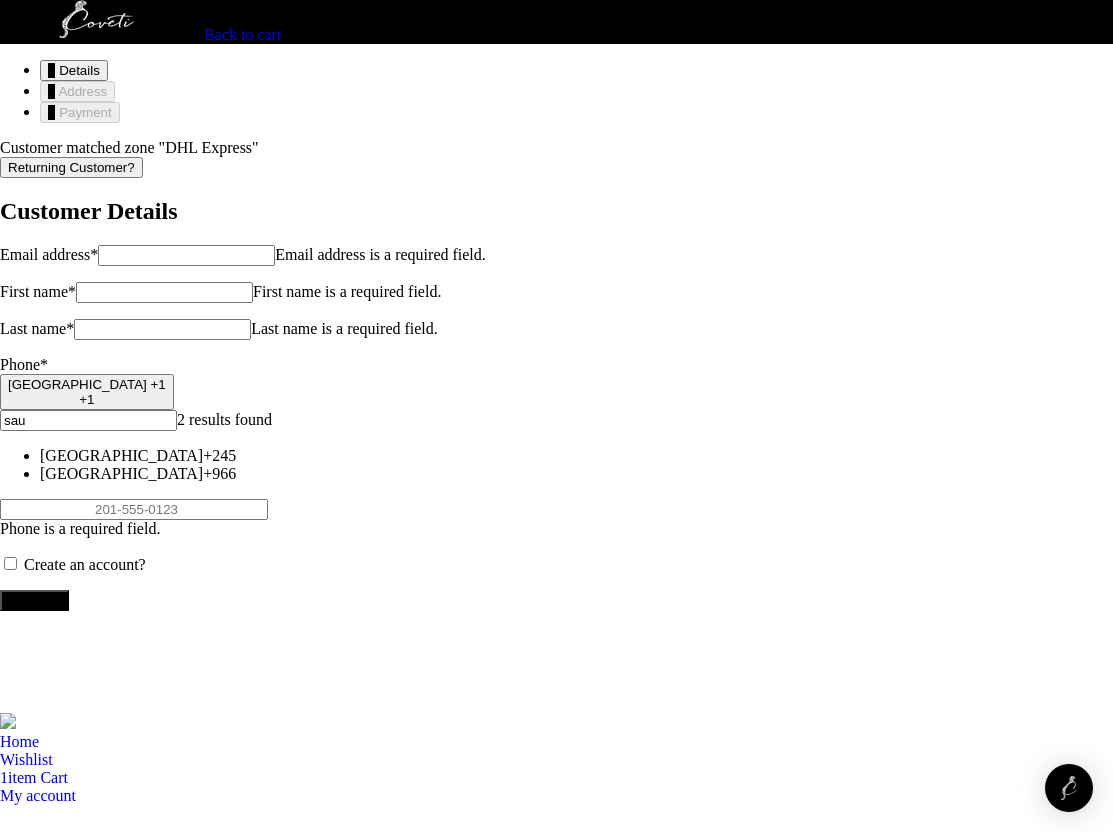 type on "sau" 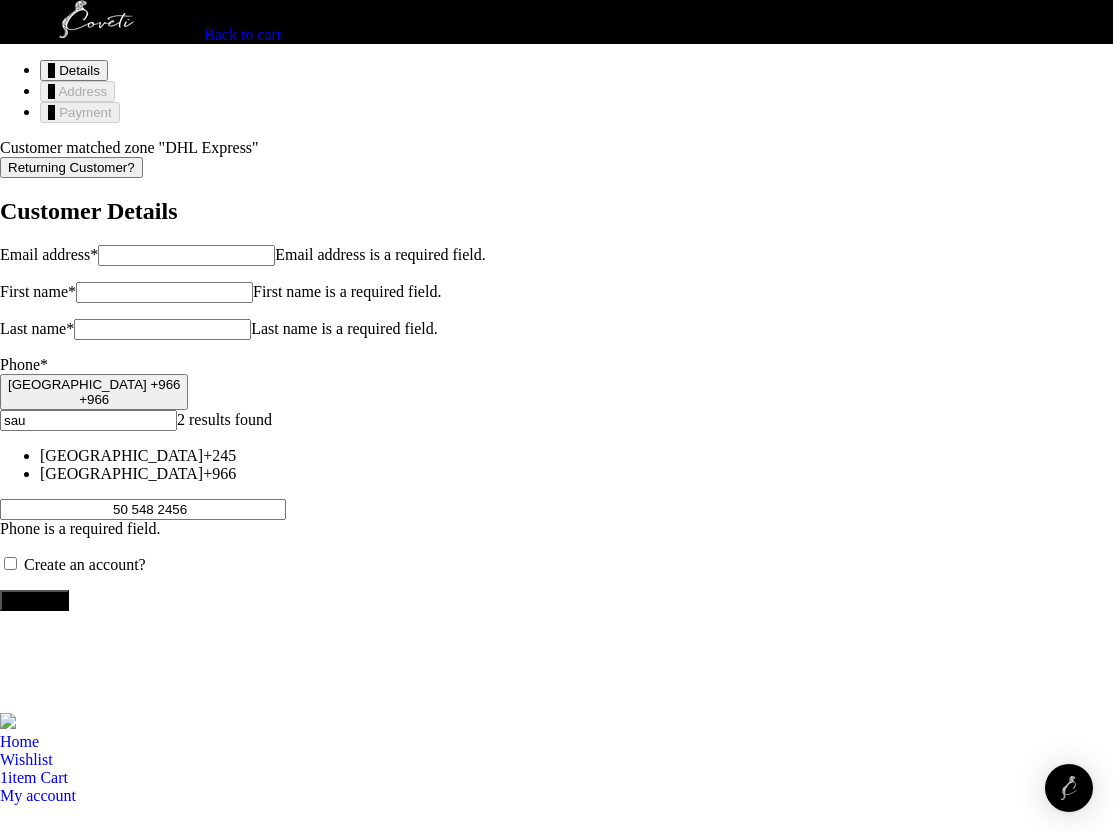 type on "50 548 2456" 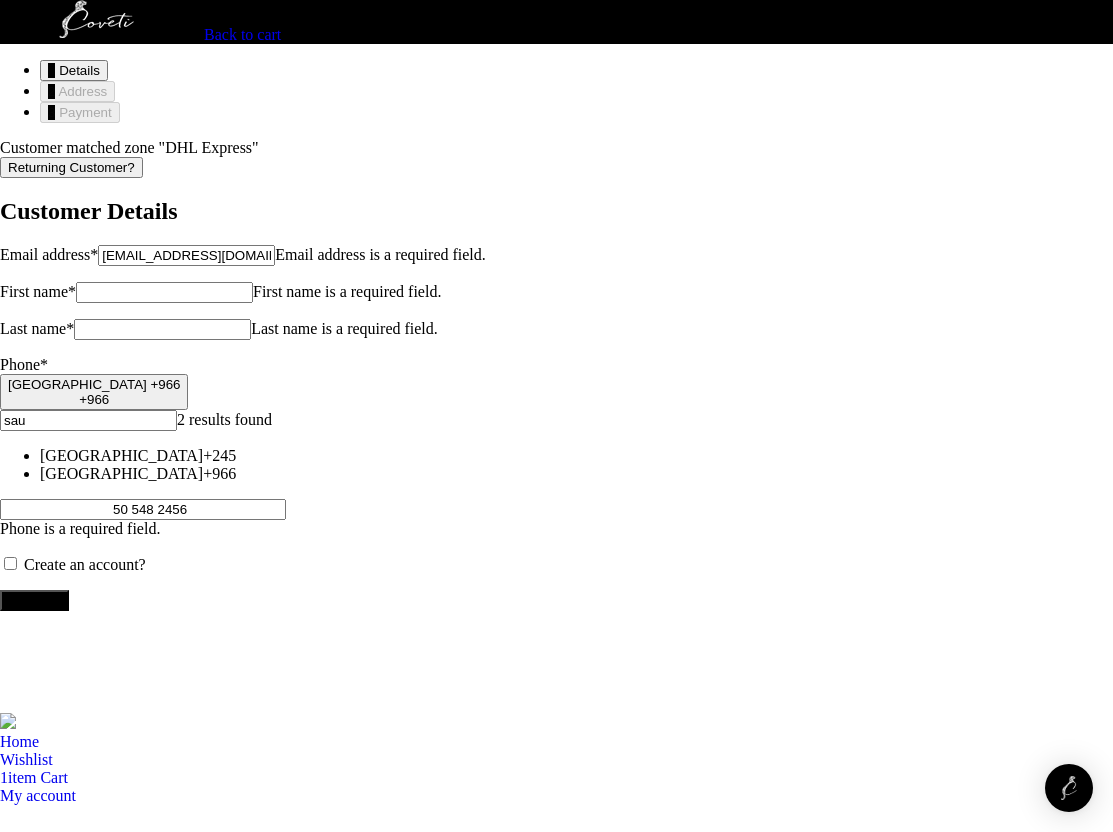 click on "First name  *" at bounding box center (38, 291) 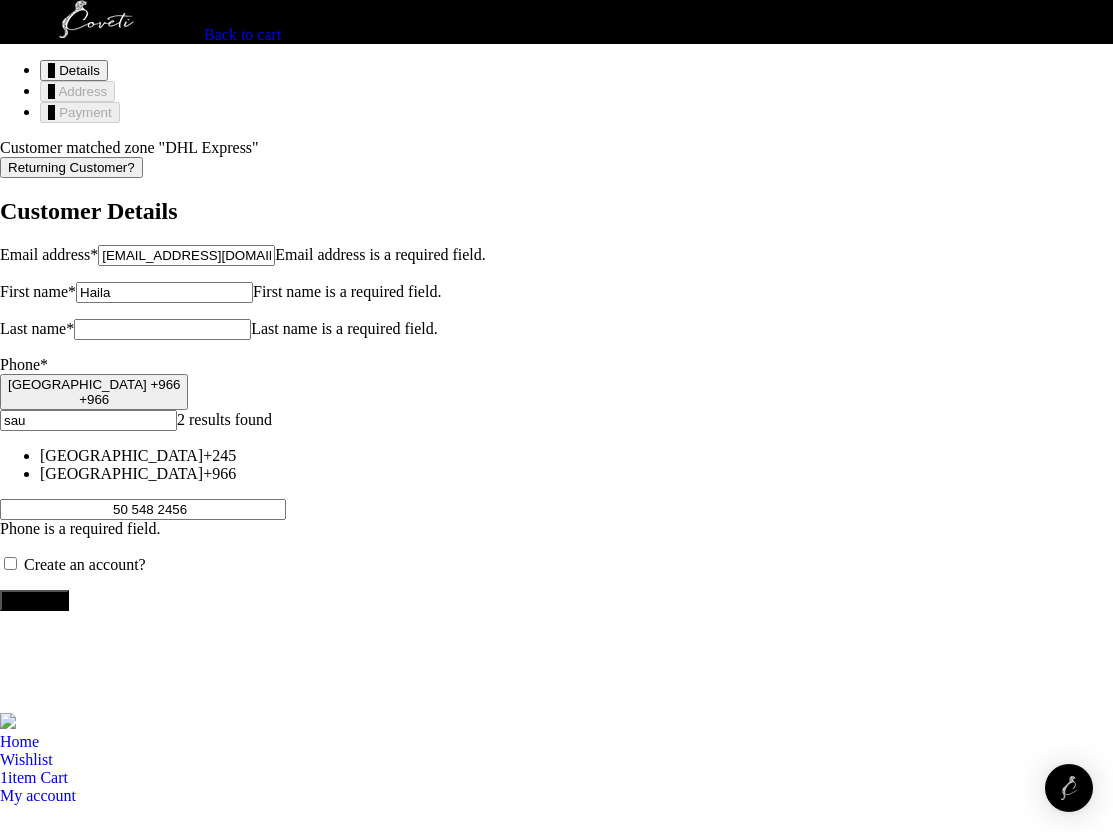 type on "Haila" 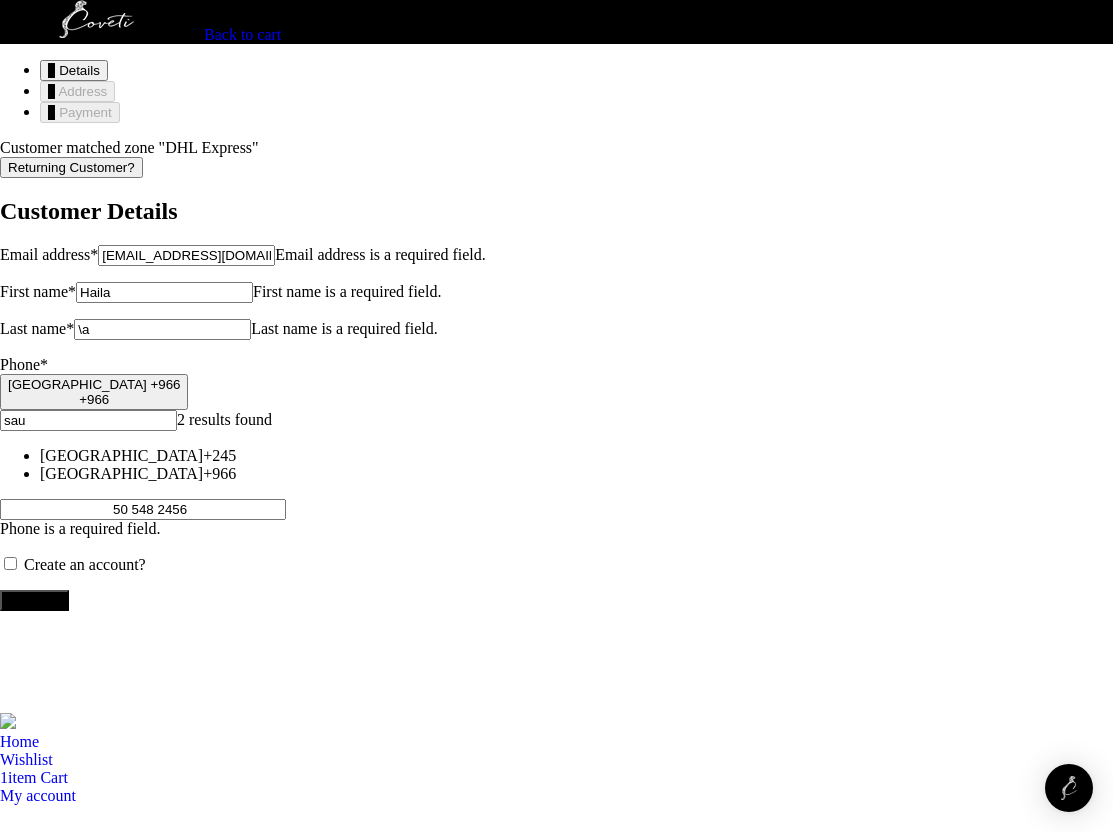 type on "\" 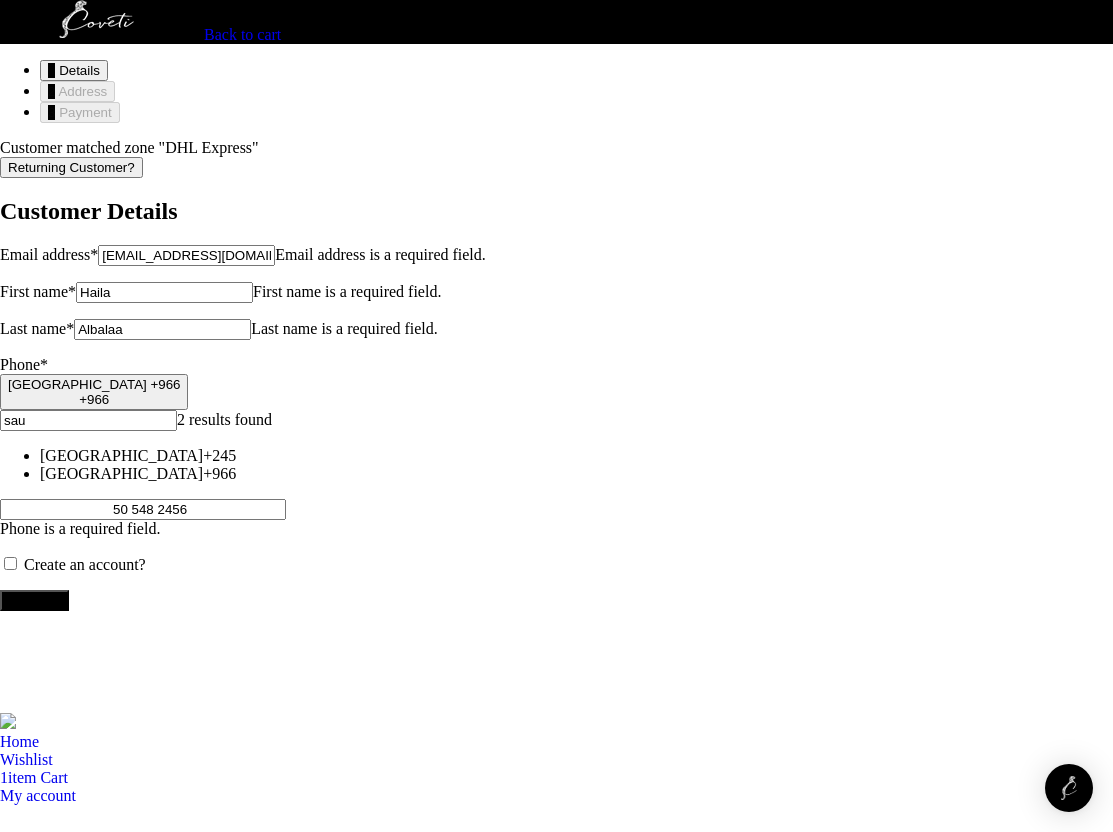 type on "Albalaa" 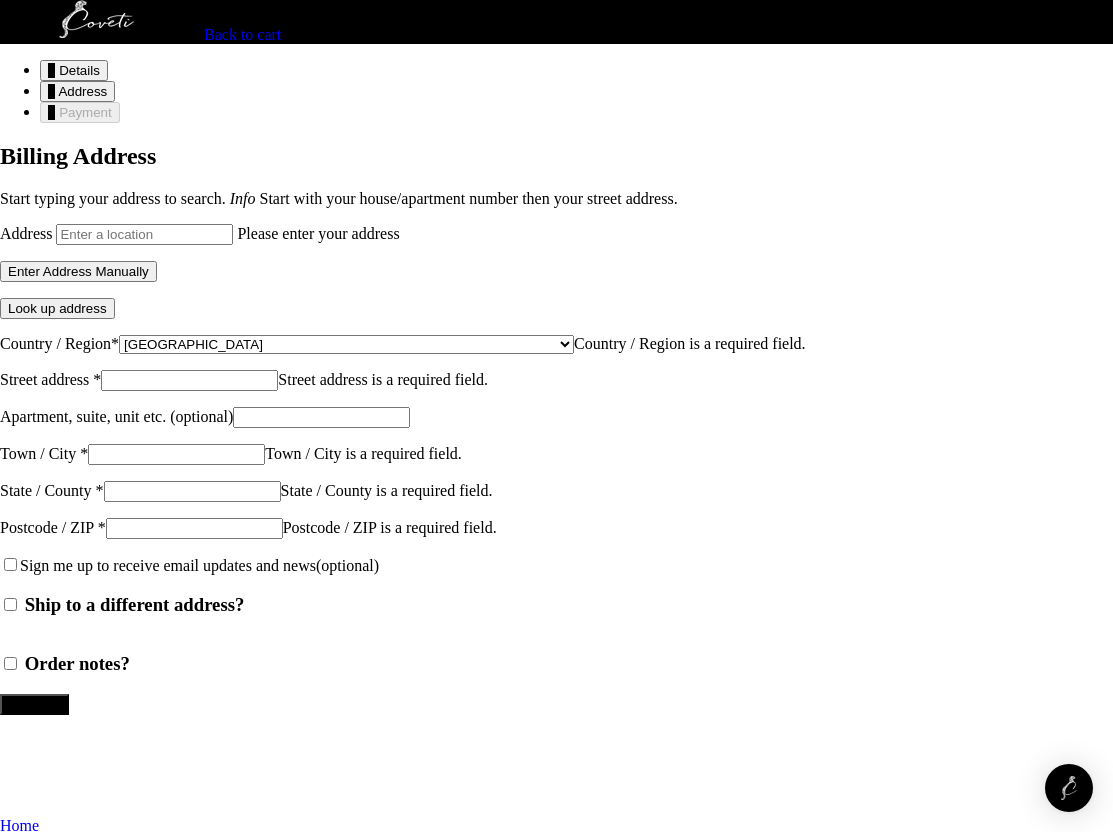 click on "Address" at bounding box center (144, 234) 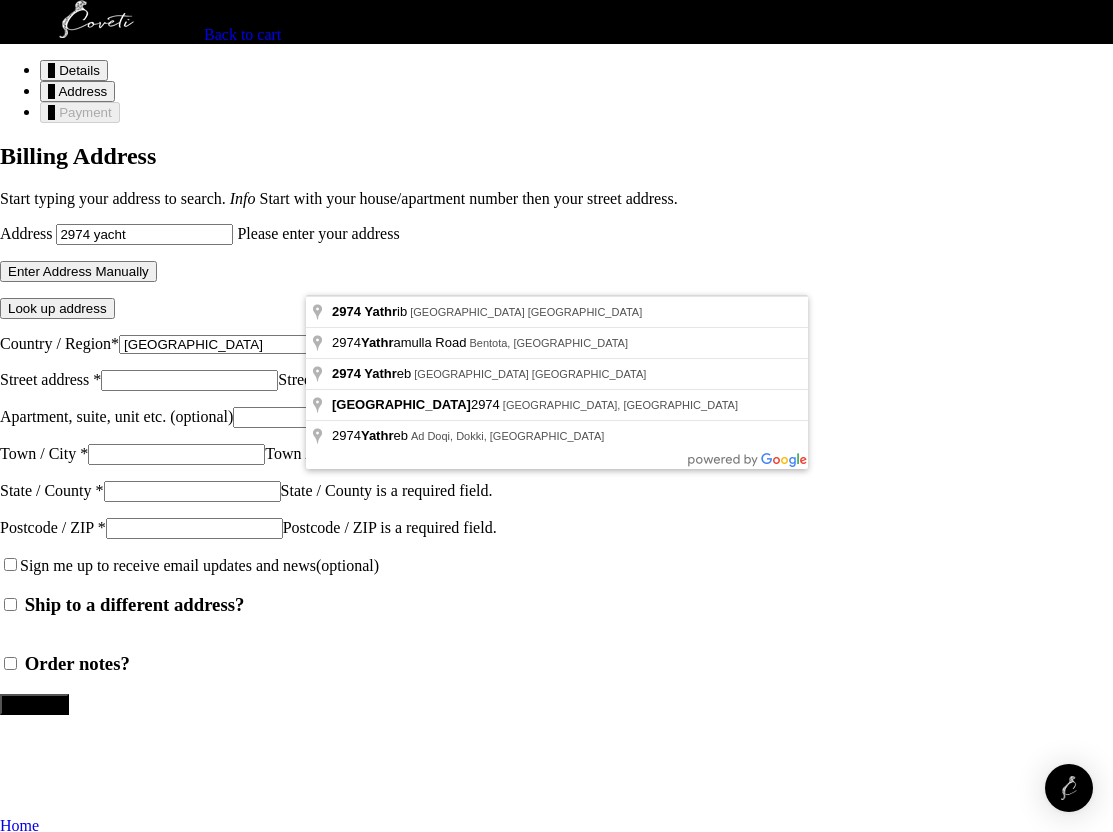 type on "2974 Yathrib, Riyadh Saudi Arabia" 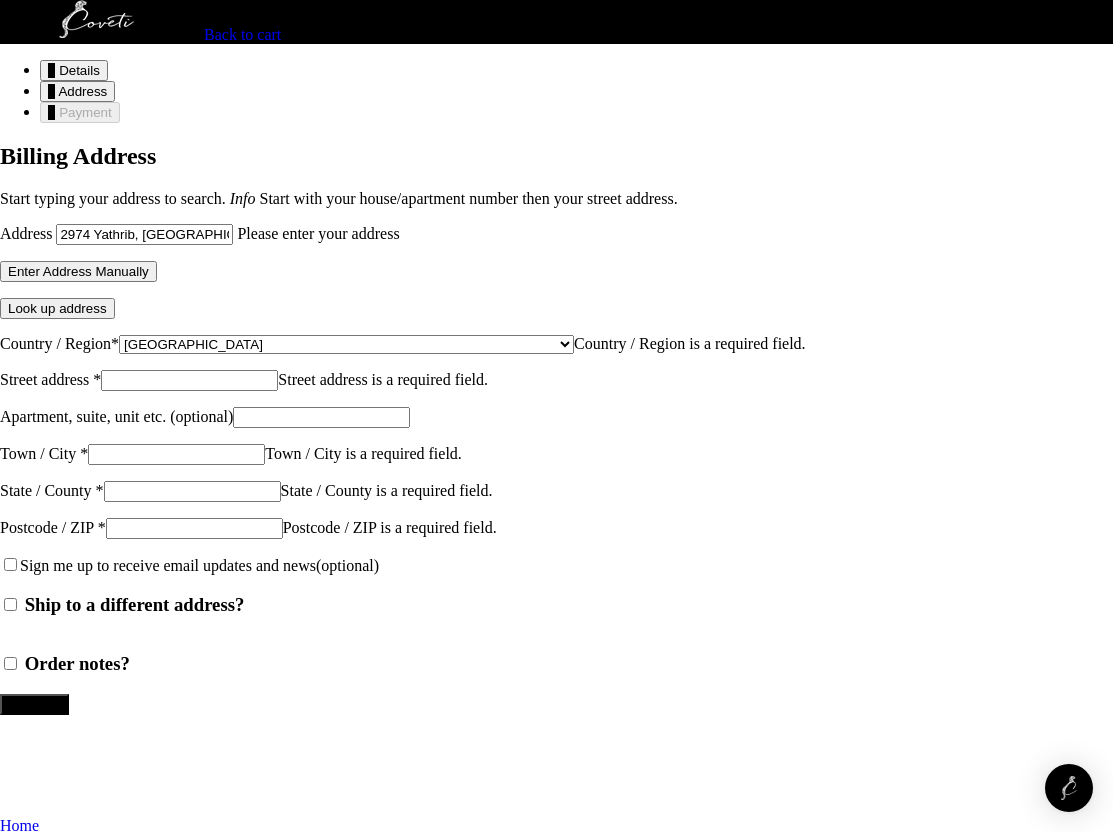 drag, startPoint x: 466, startPoint y: 278, endPoint x: 494, endPoint y: 315, distance: 46.400433 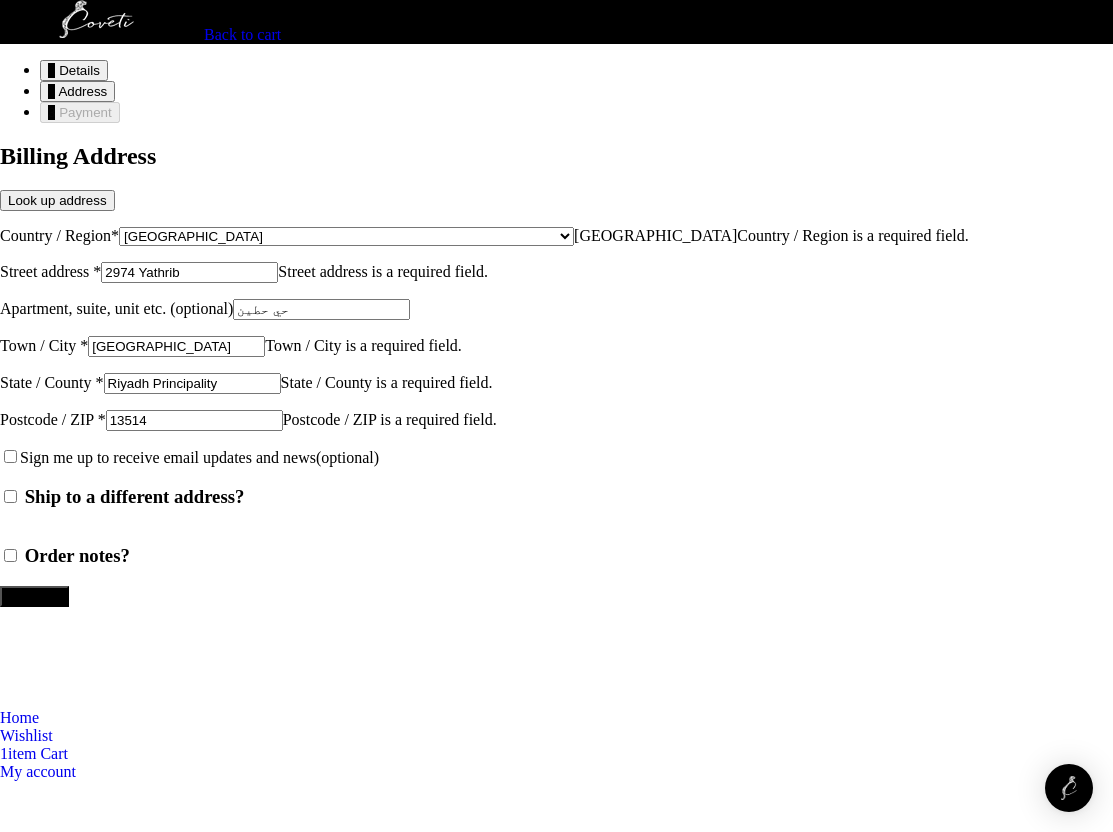 scroll, scrollTop: 305, scrollLeft: 0, axis: vertical 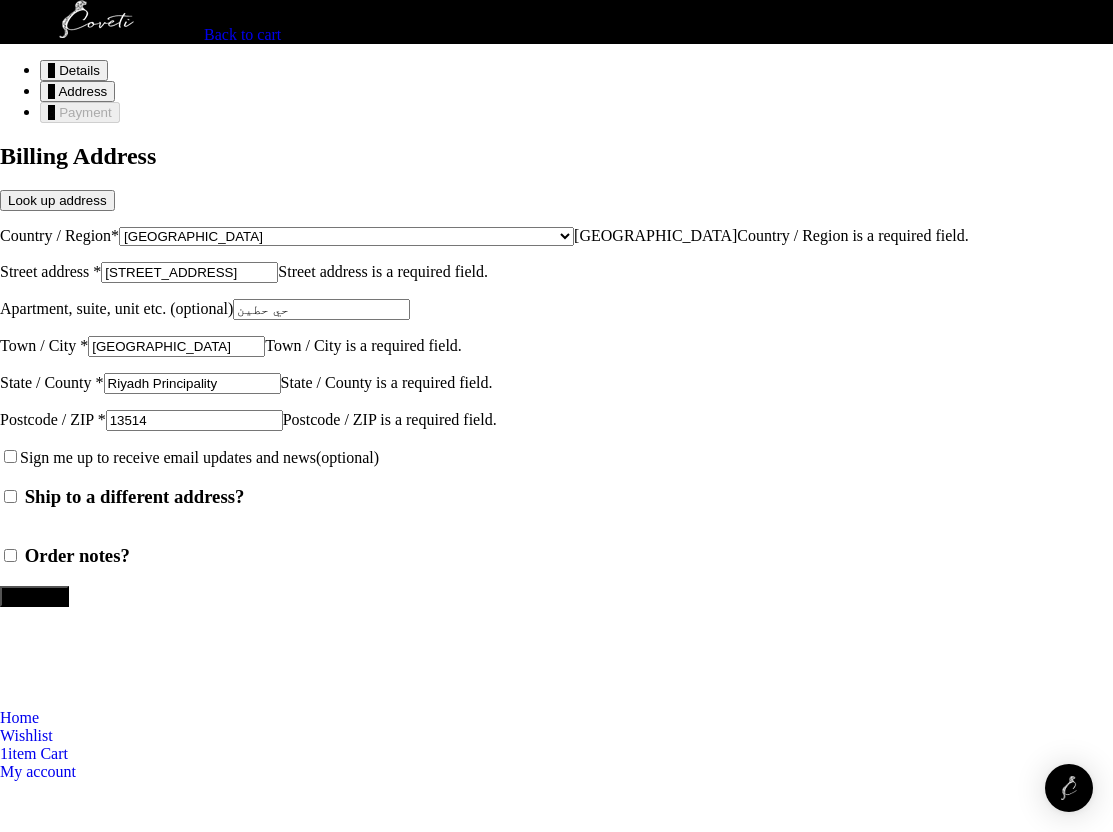 type on "2974 Yathrib st" 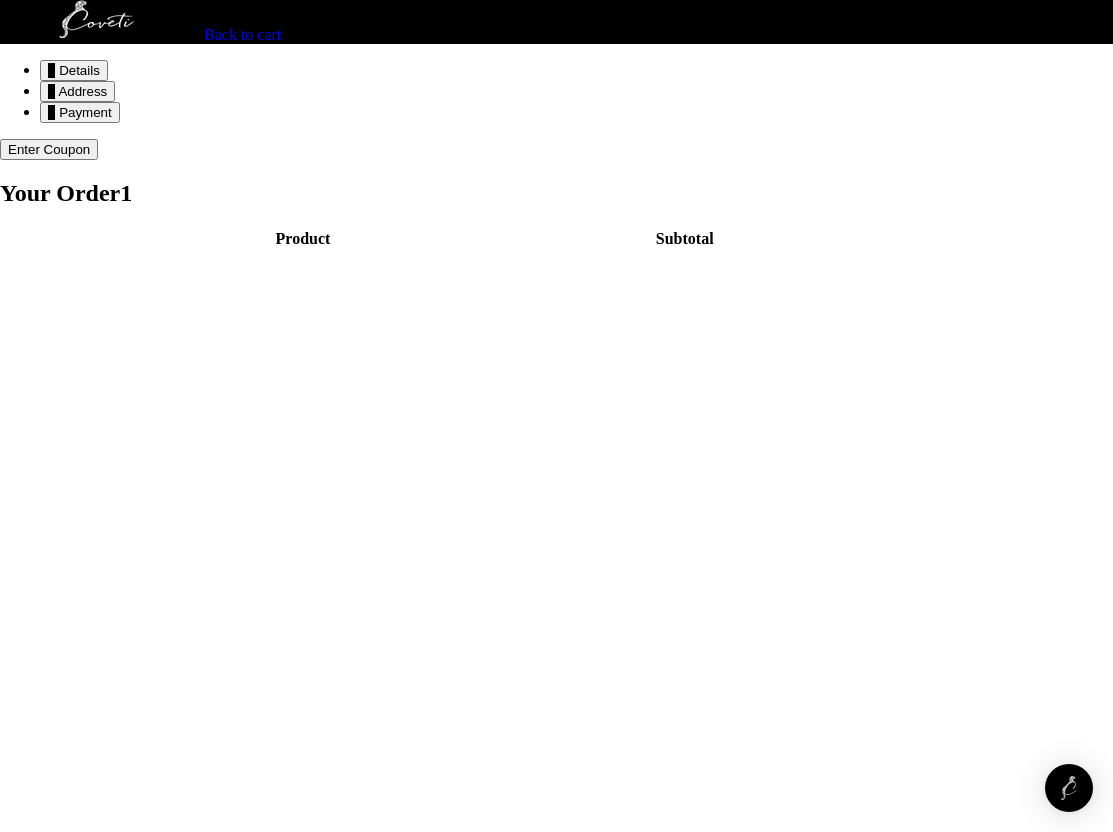 scroll, scrollTop: 0, scrollLeft: 0, axis: both 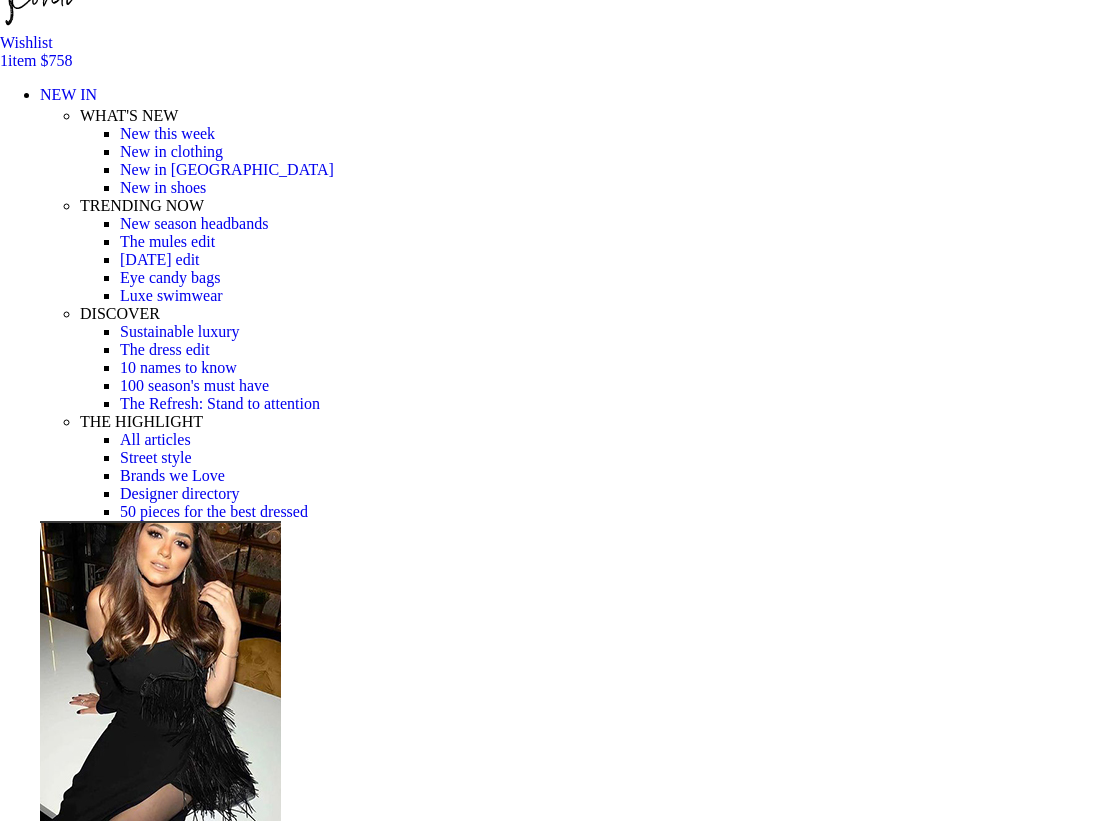 click at bounding box center [310, 25709] 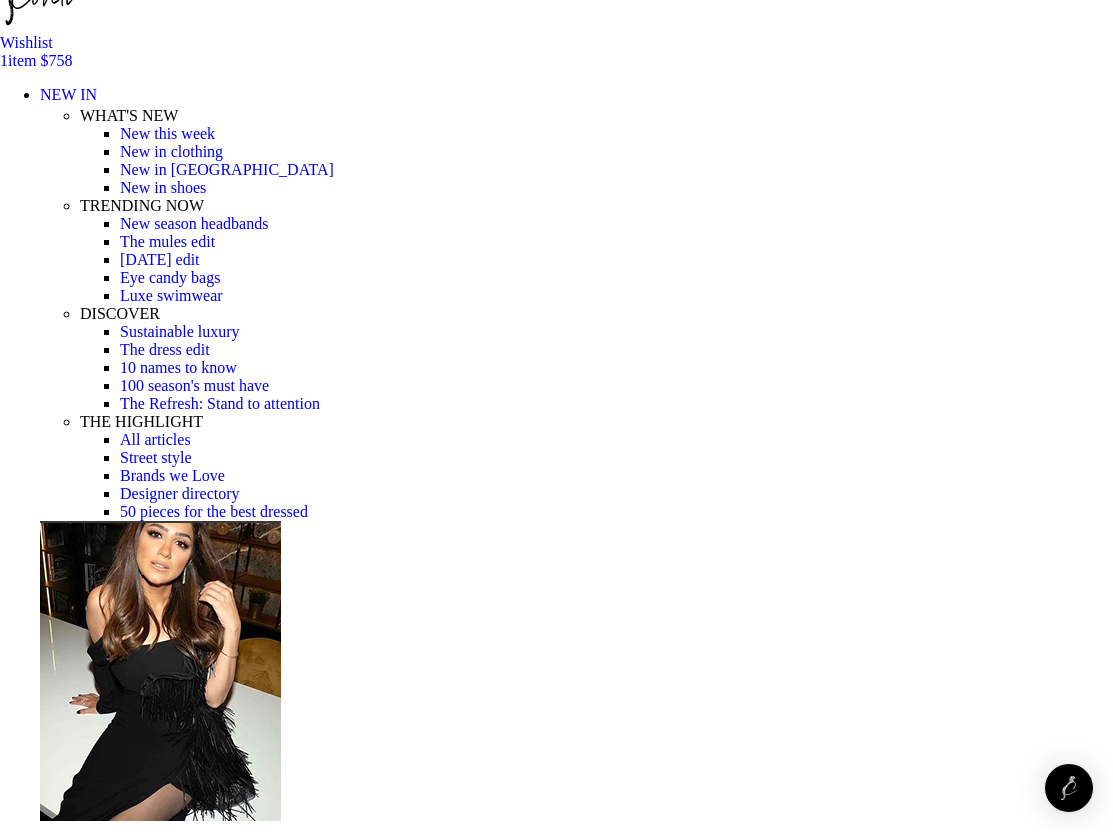 click at bounding box center (690, 17463) 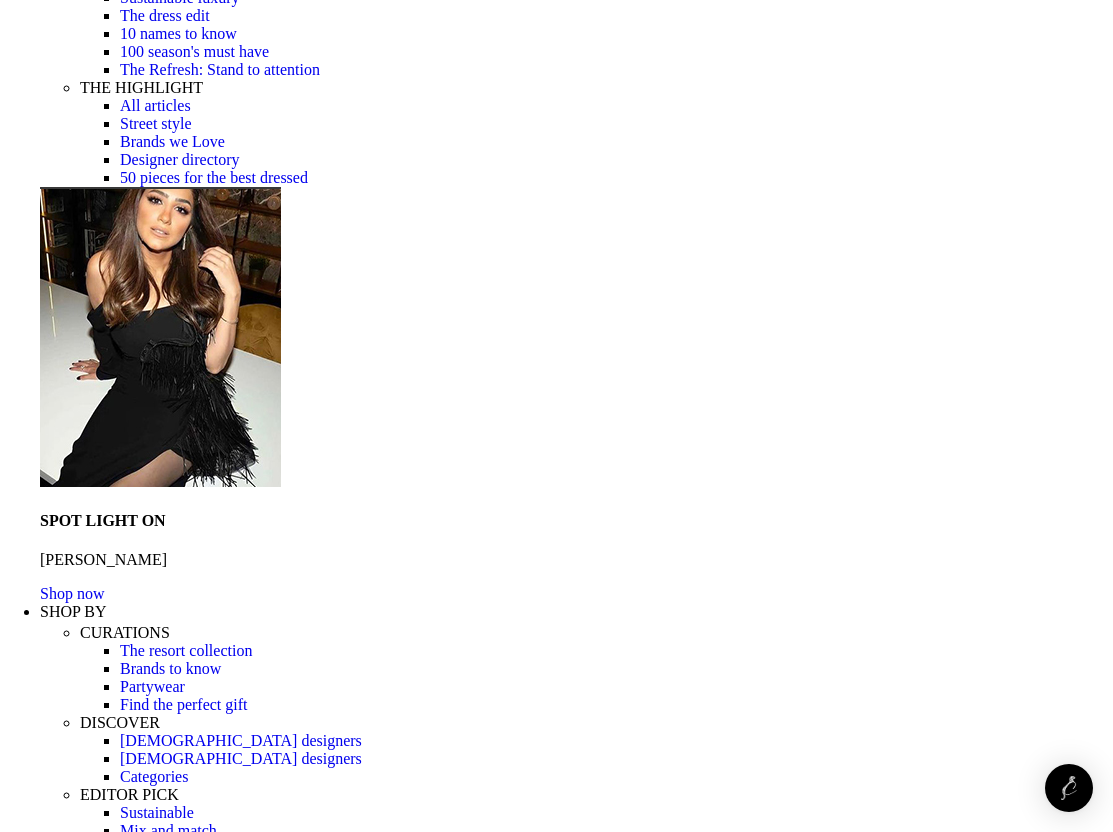 scroll, scrollTop: 877, scrollLeft: 0, axis: vertical 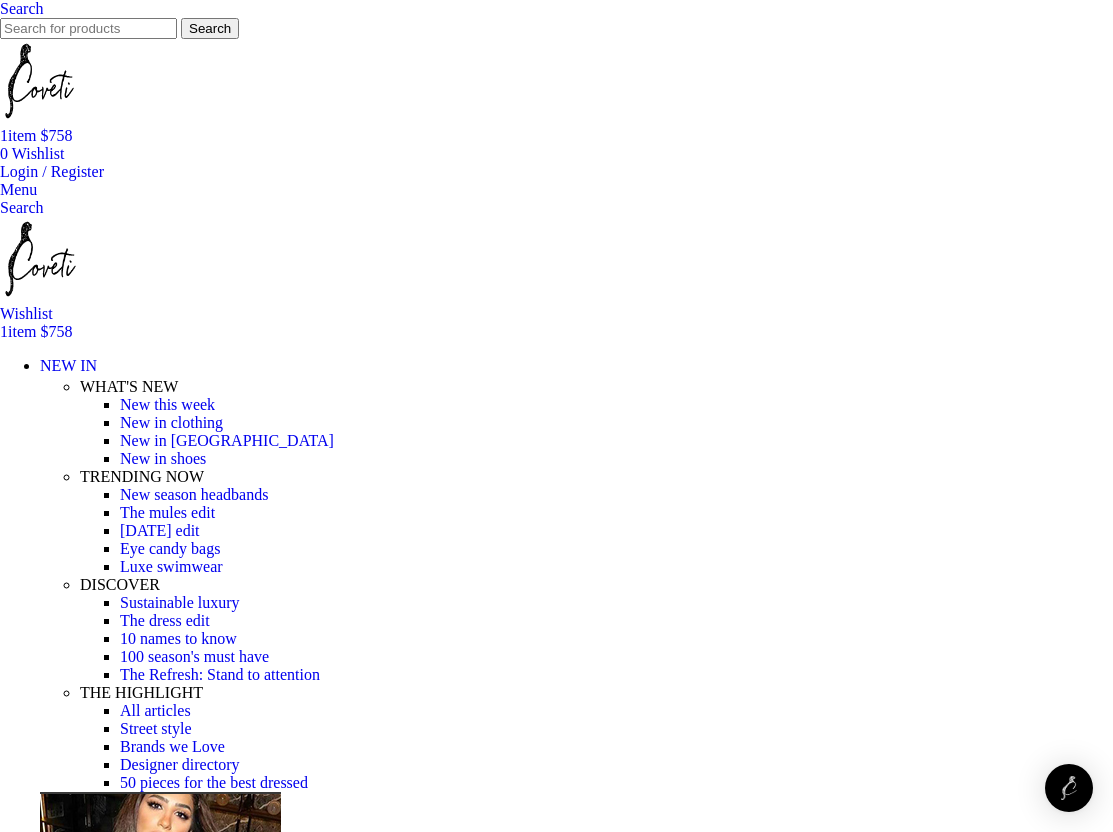 click at bounding box center [-1385, 23834] 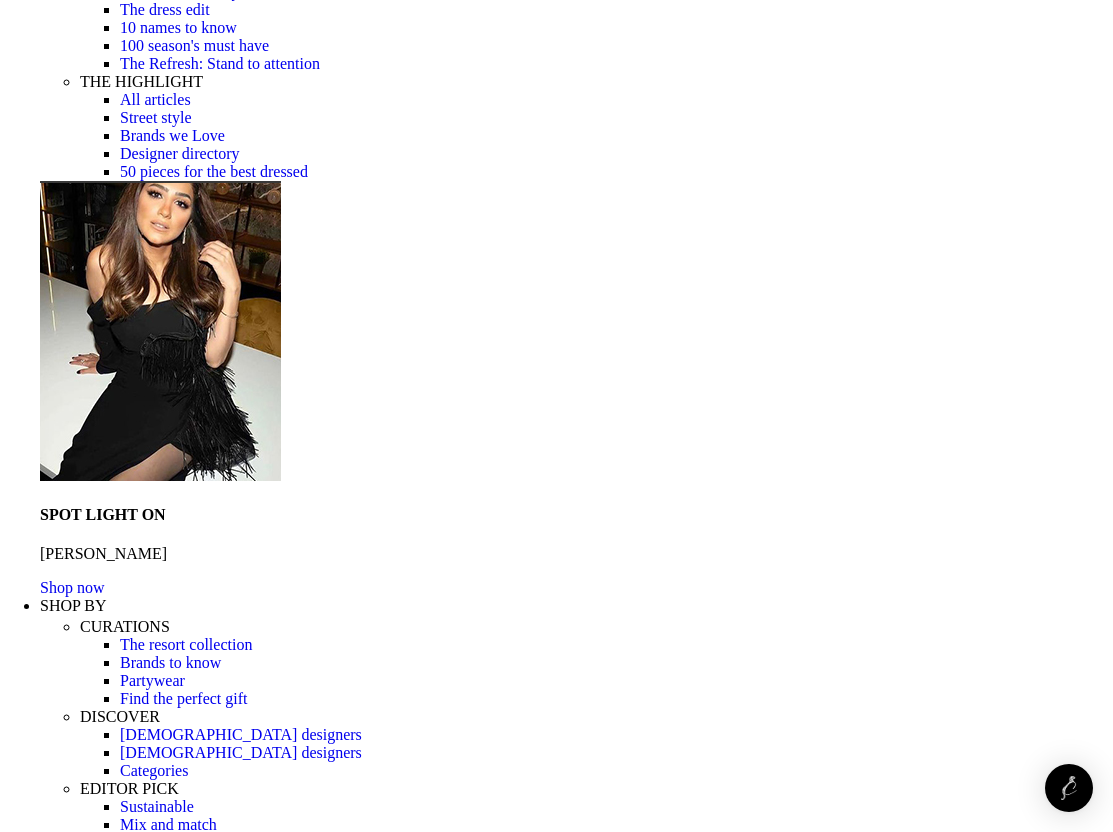 scroll, scrollTop: 621, scrollLeft: 0, axis: vertical 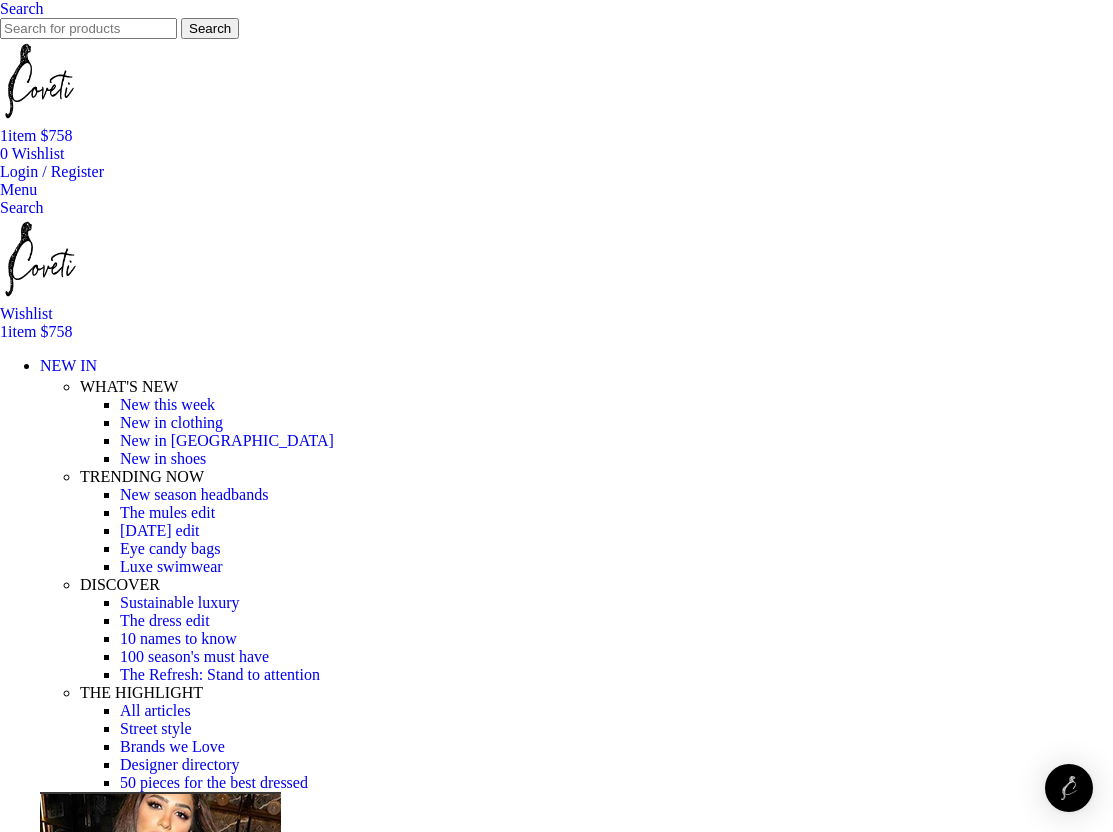click at bounding box center (310, 18098) 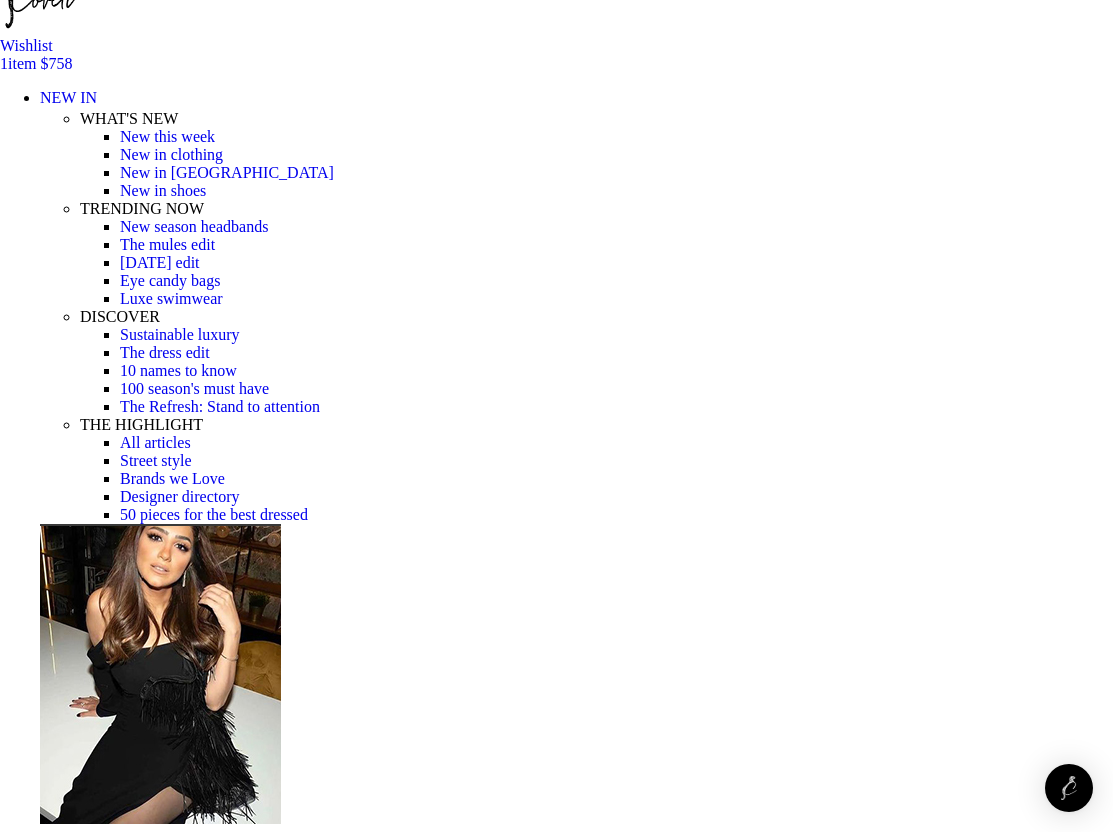 scroll, scrollTop: 344, scrollLeft: 0, axis: vertical 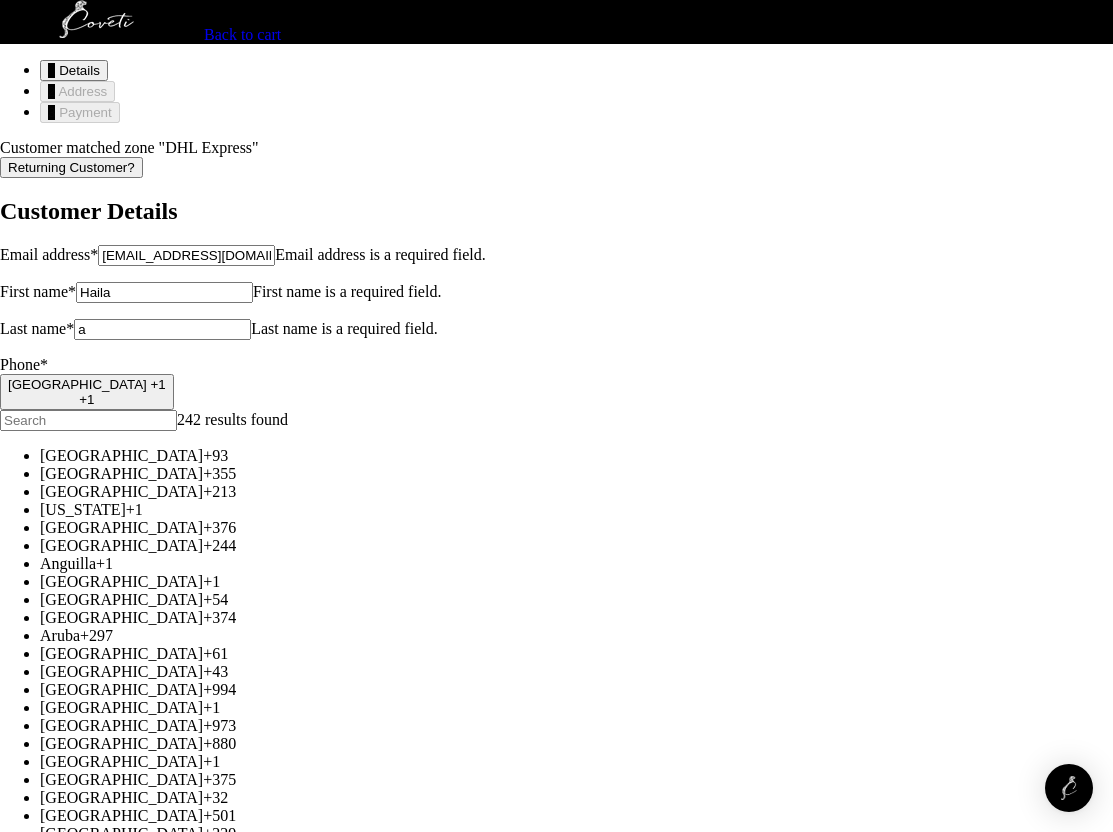 click on "United States +1" at bounding box center [87, 384] 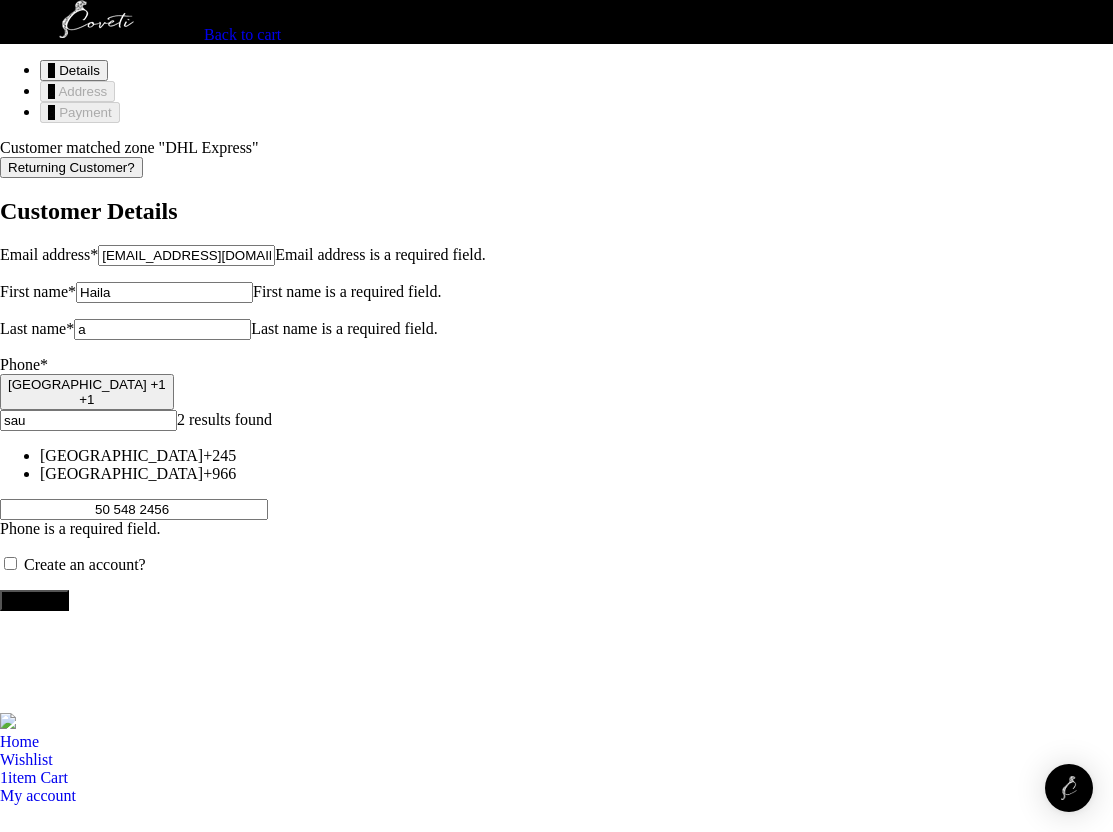type on "sau" 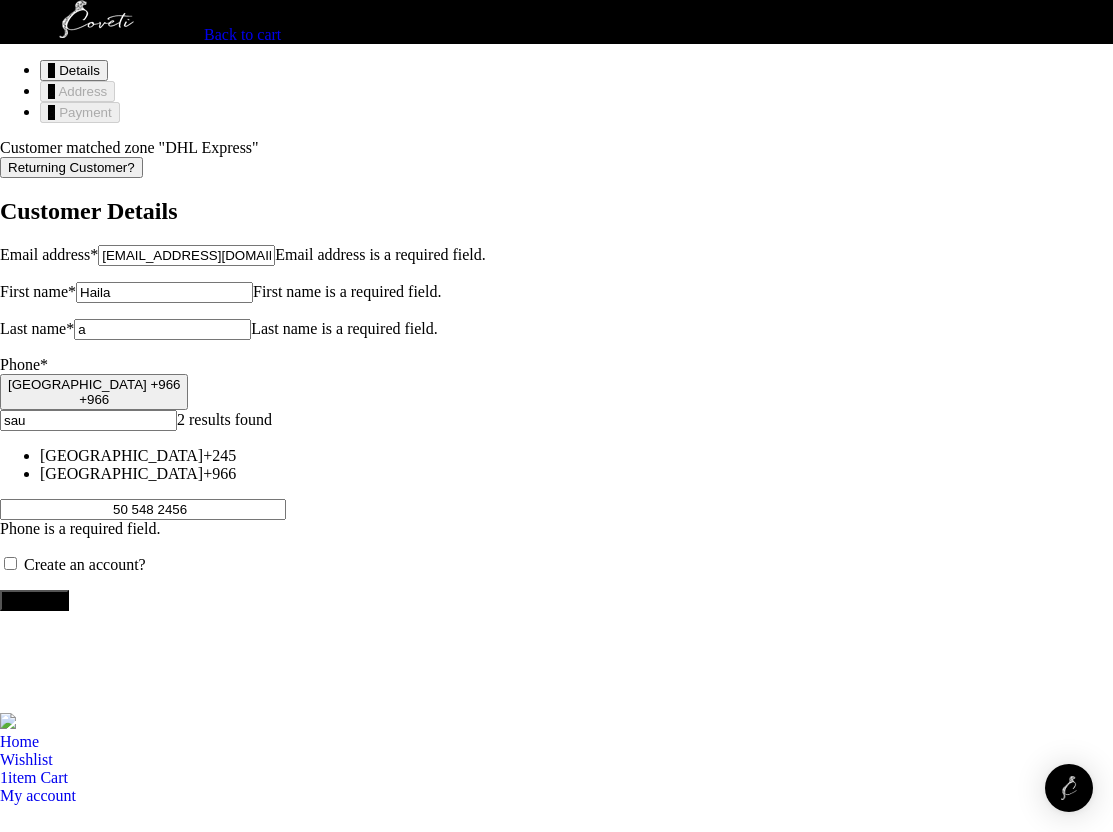 click on "Continue" at bounding box center [34, 600] 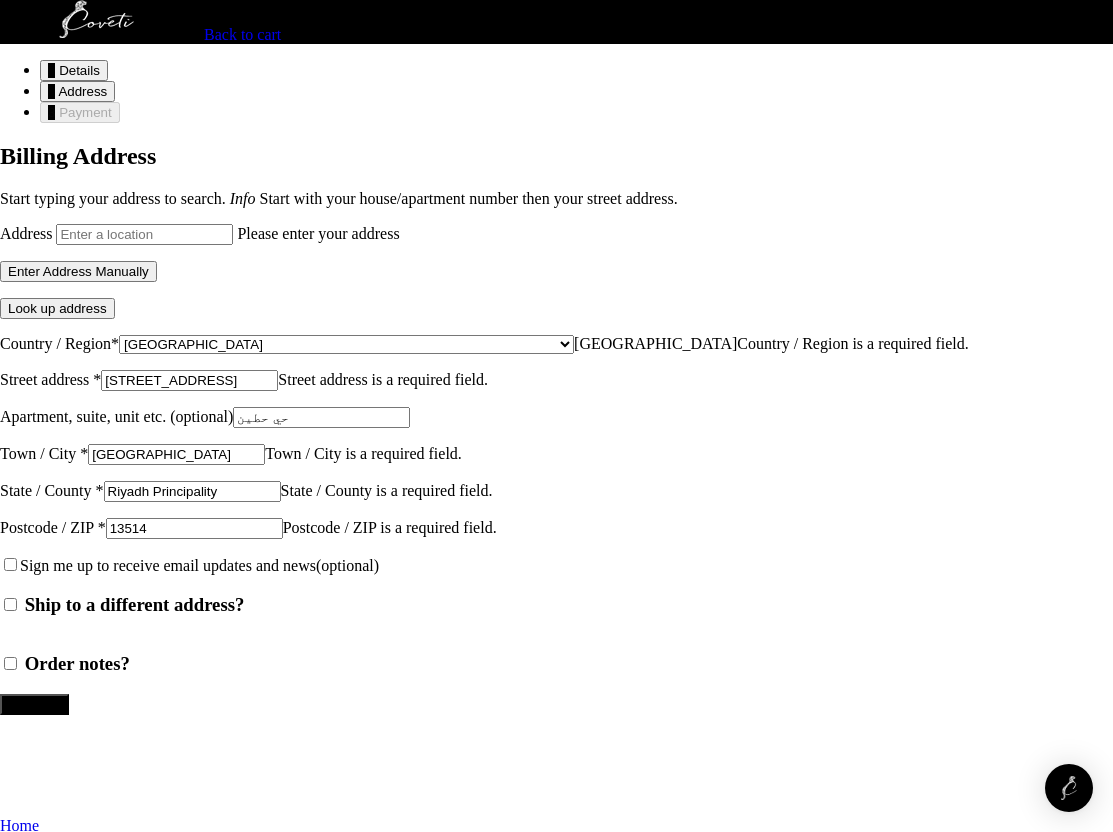 scroll, scrollTop: 0, scrollLeft: 0, axis: both 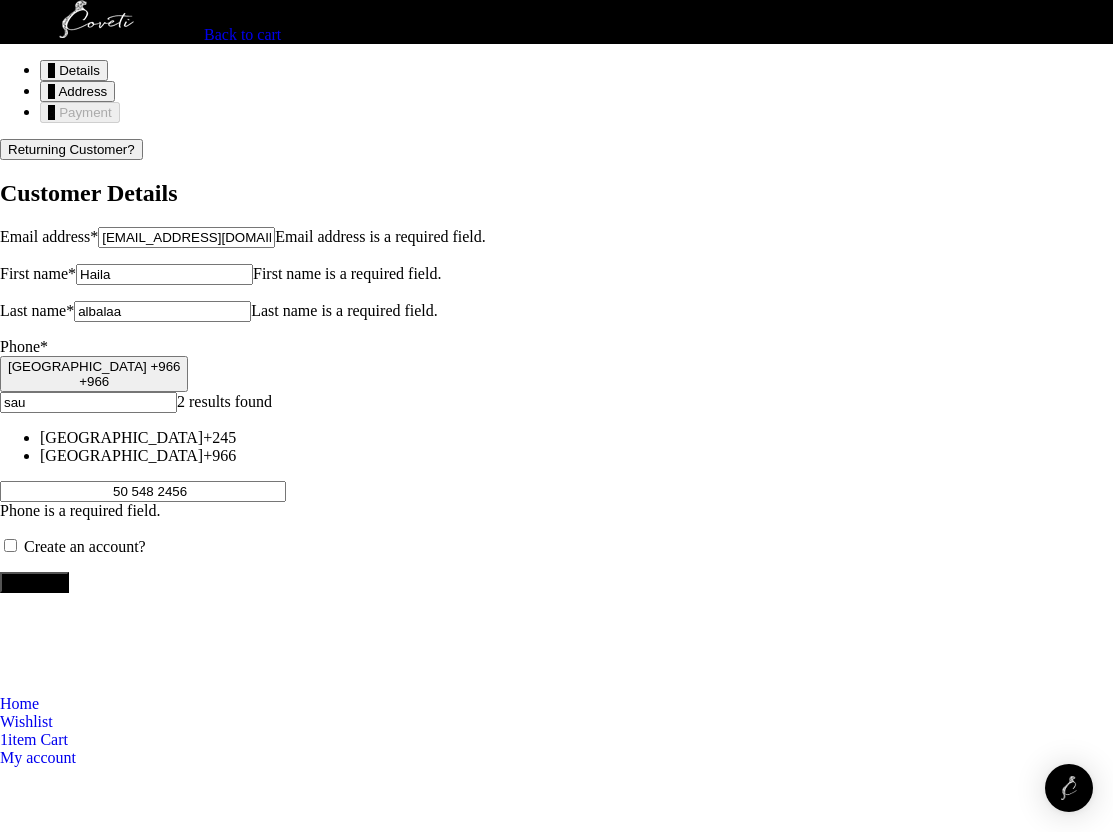 type on "albalaa" 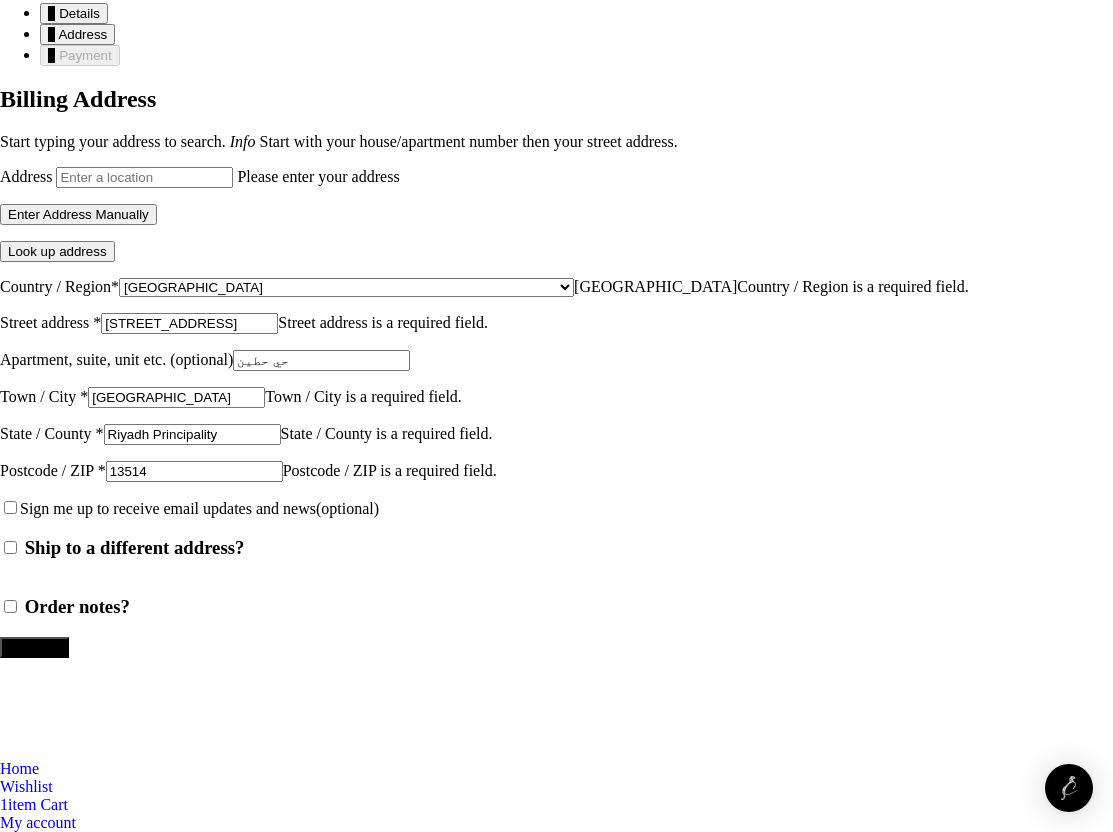 scroll, scrollTop: 398, scrollLeft: 0, axis: vertical 